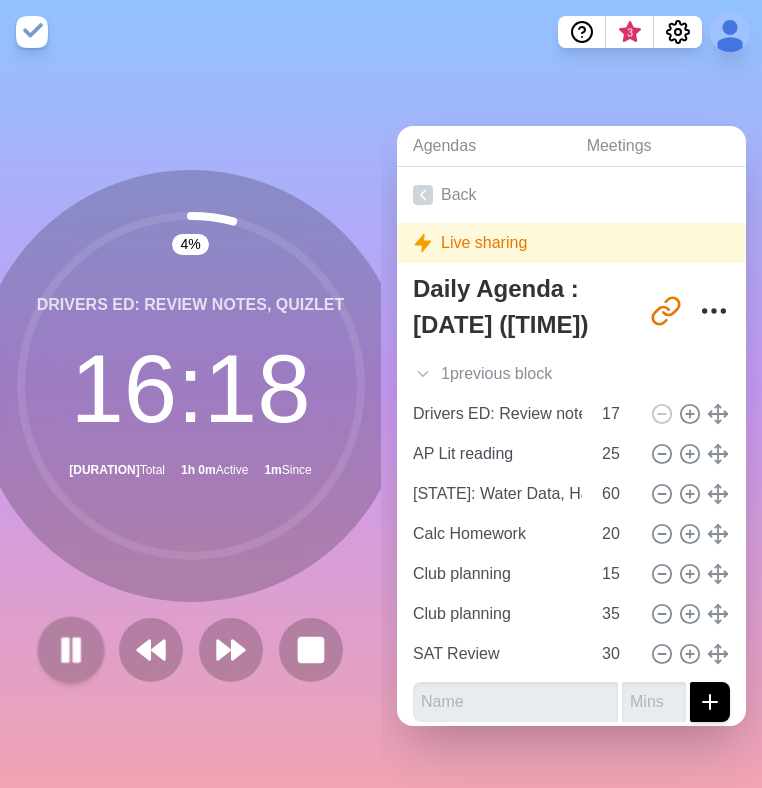 scroll, scrollTop: 0, scrollLeft: 0, axis: both 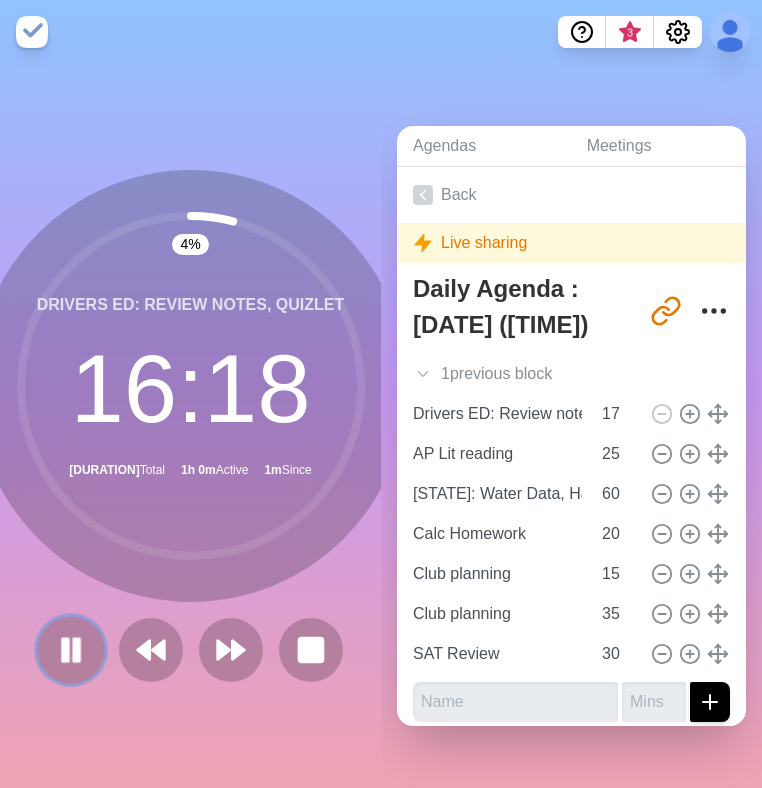 click 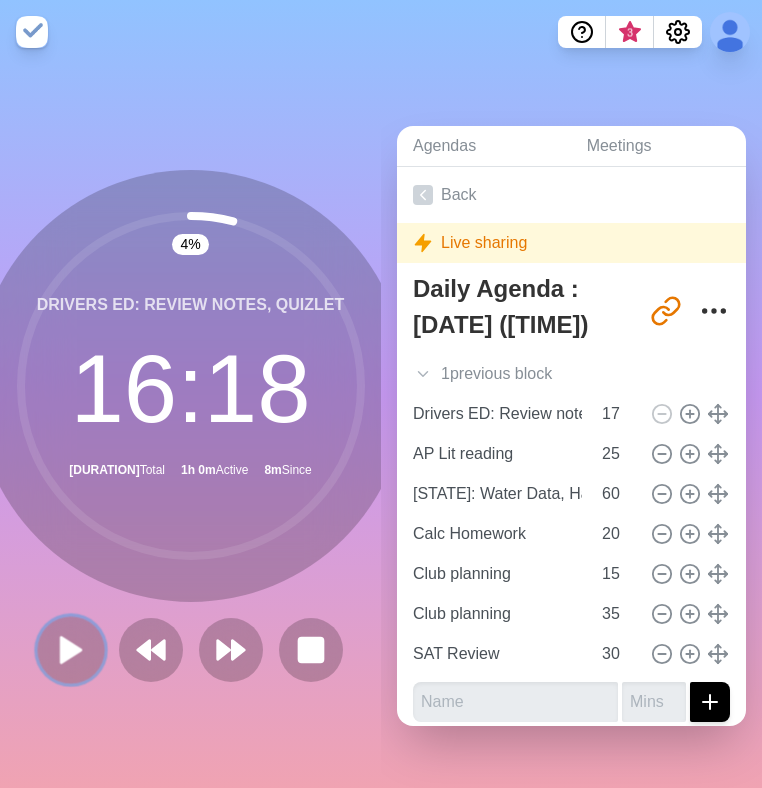 click at bounding box center (70, 649) 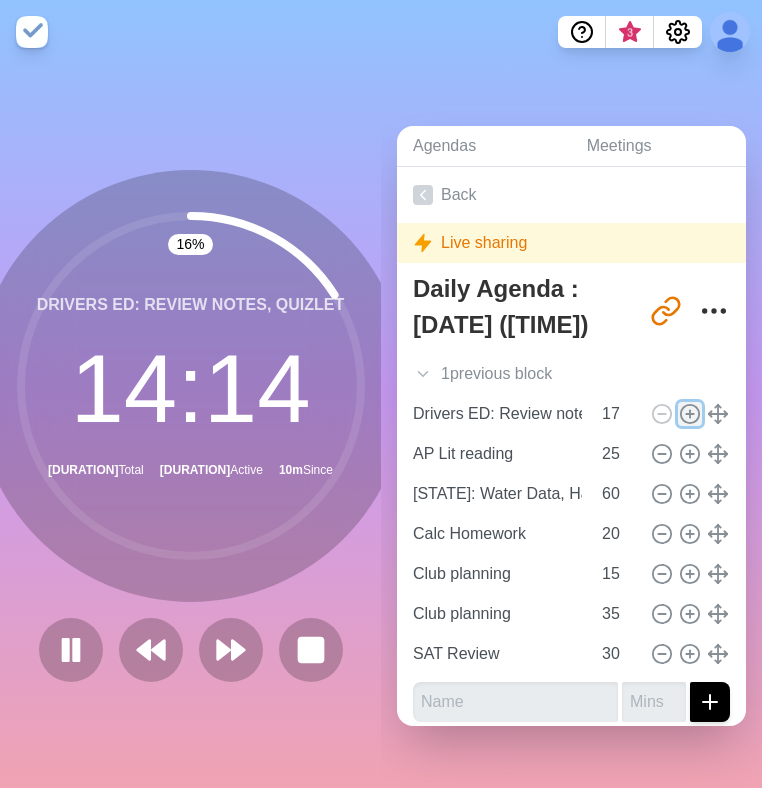 click 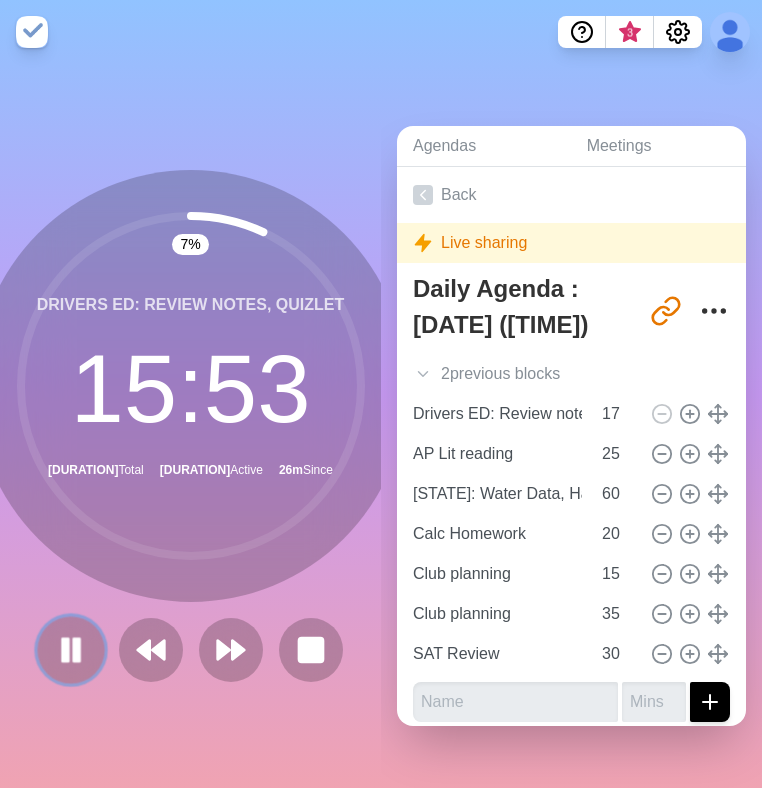 click 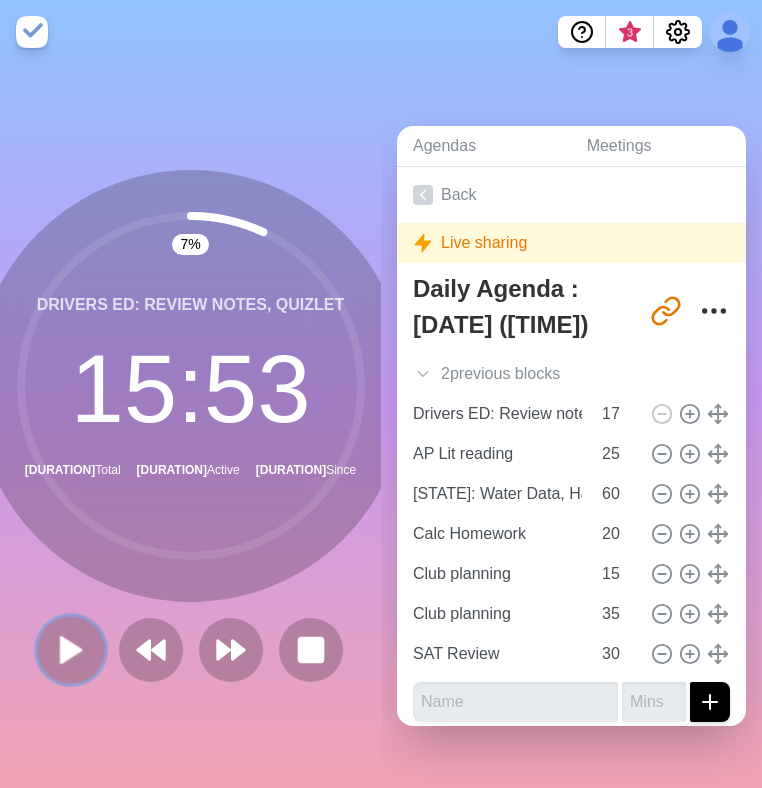 click 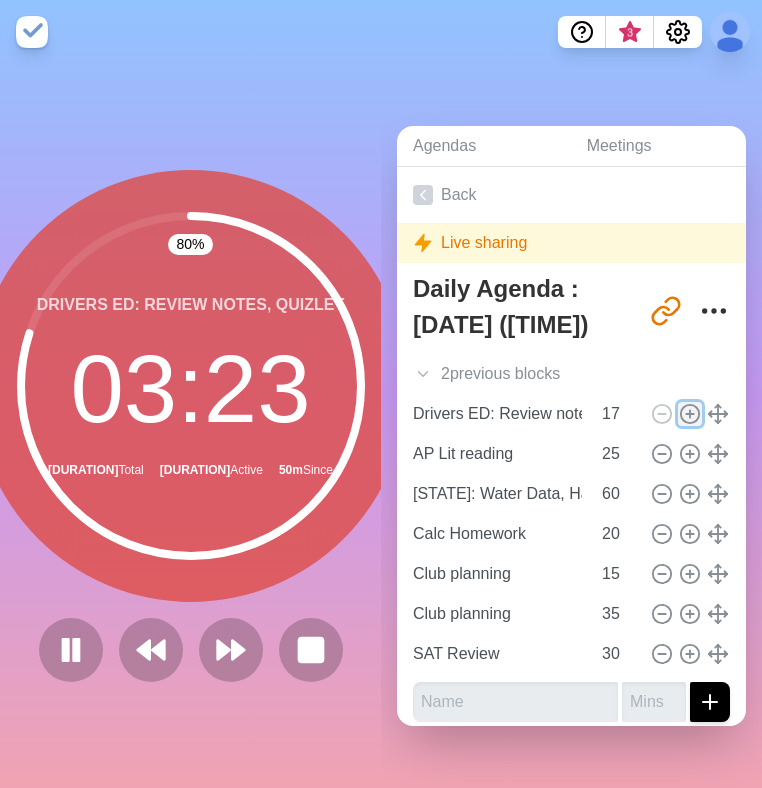 click 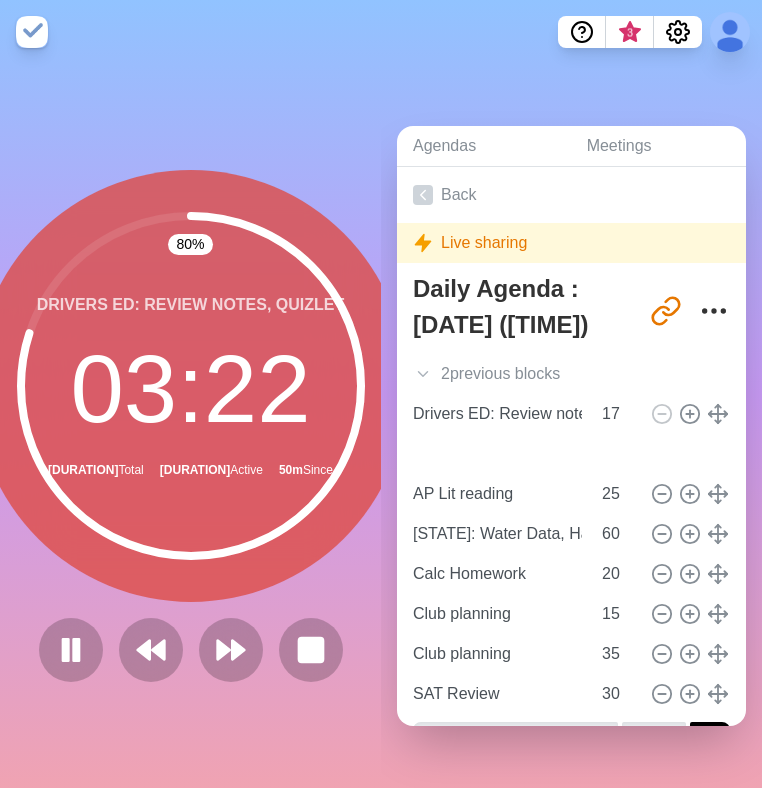 type 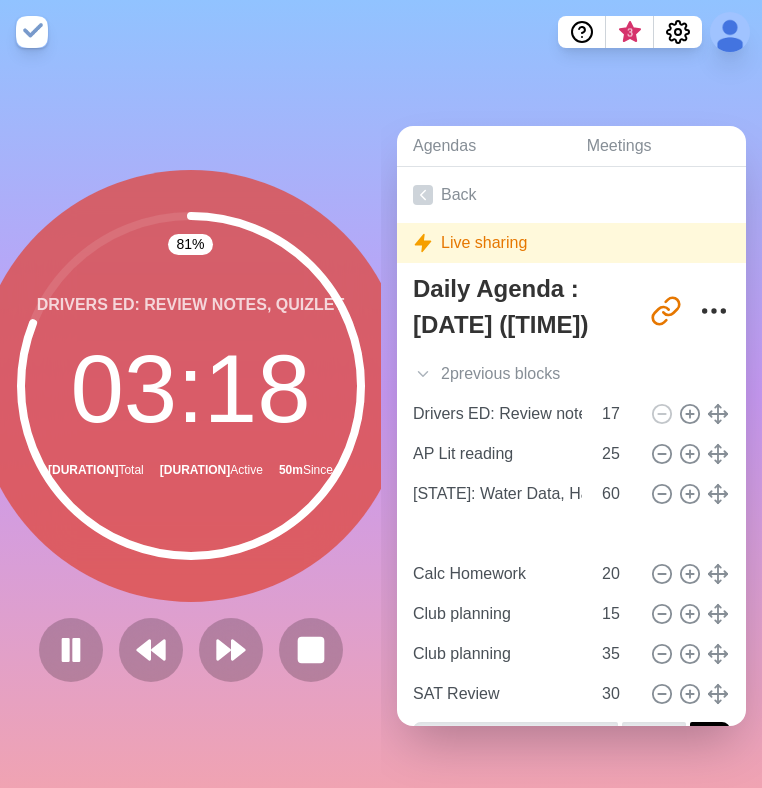 type on "[STATE]: Water Data, Handbook, Presentation" 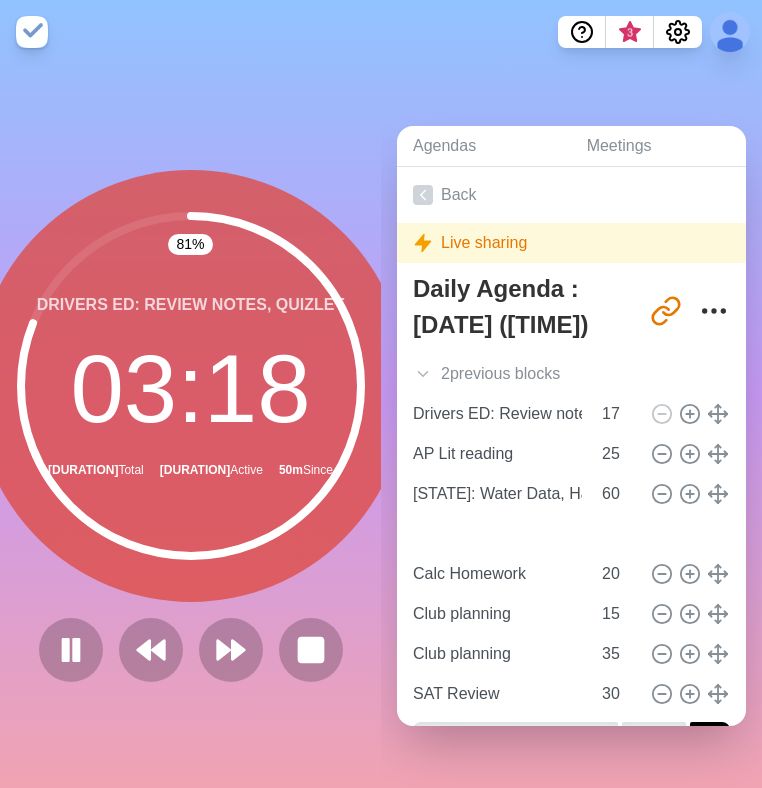 type on "60" 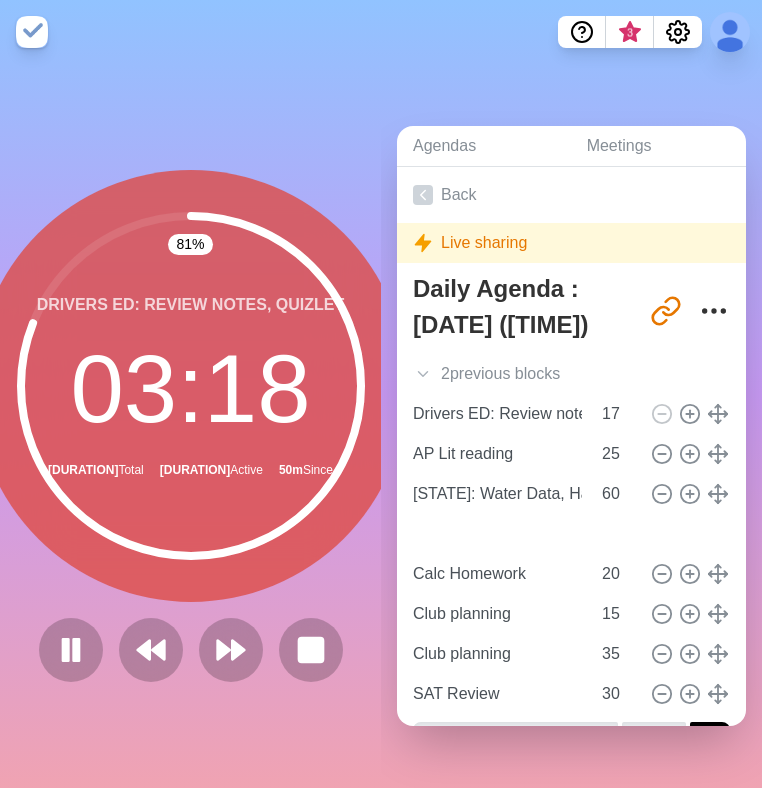 type on "25" 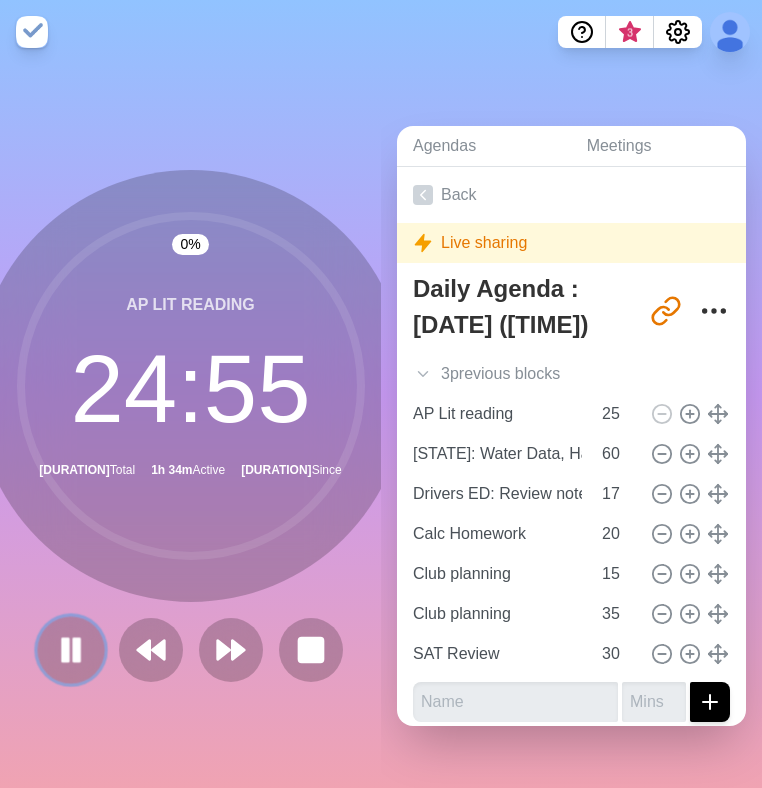 click 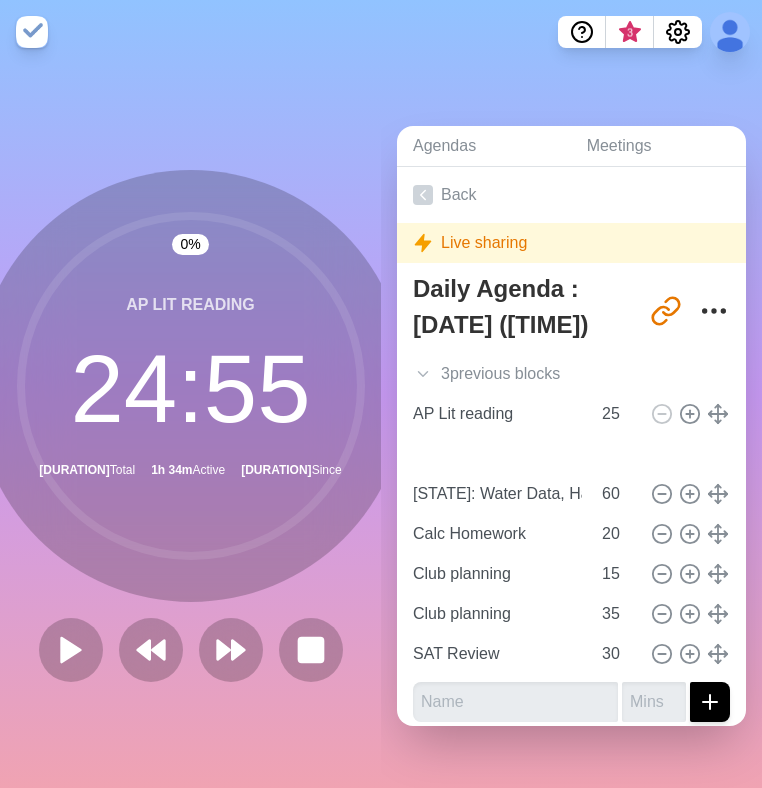type on "Drivers ED: Review notes, Quizlet" 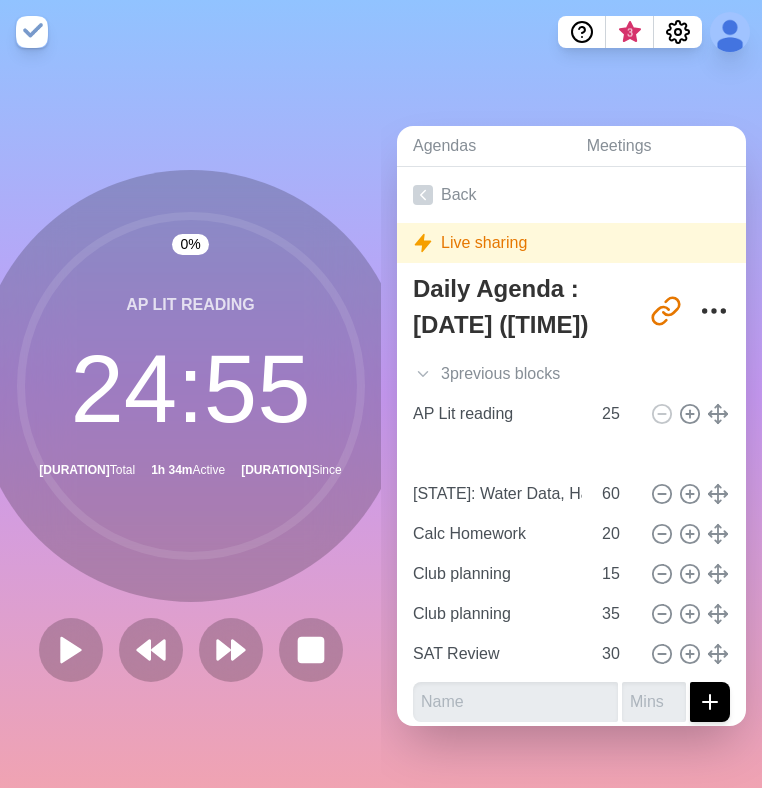type on "17" 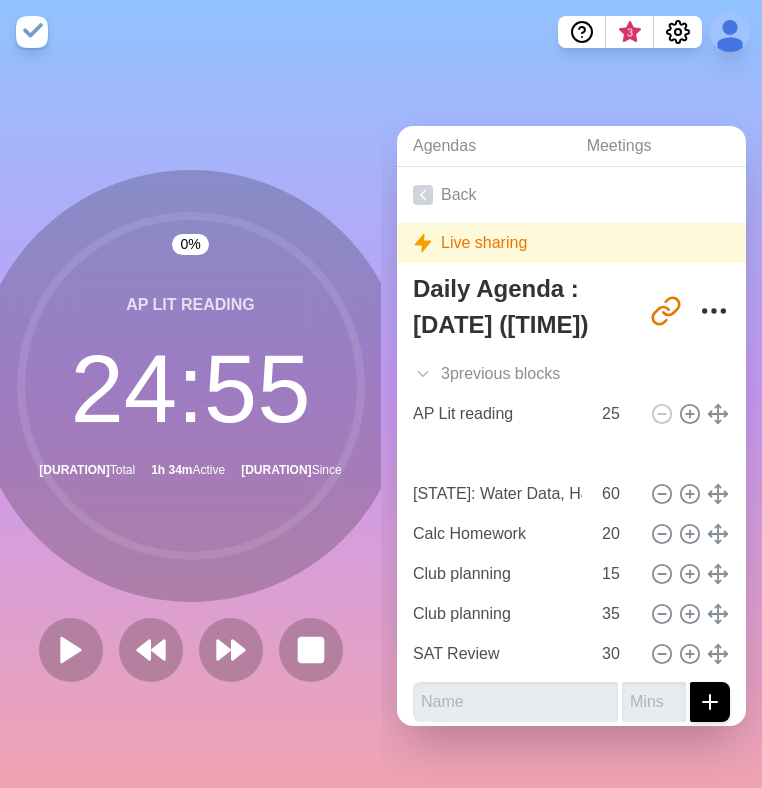 type on "[STATE]: Water Data, Handbook, Presentation" 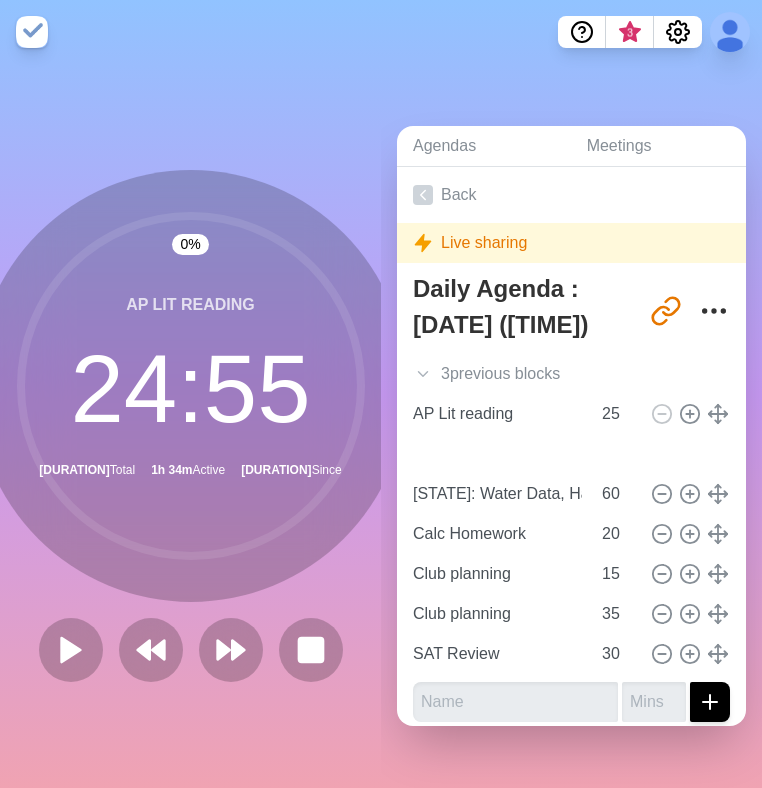 type on "60" 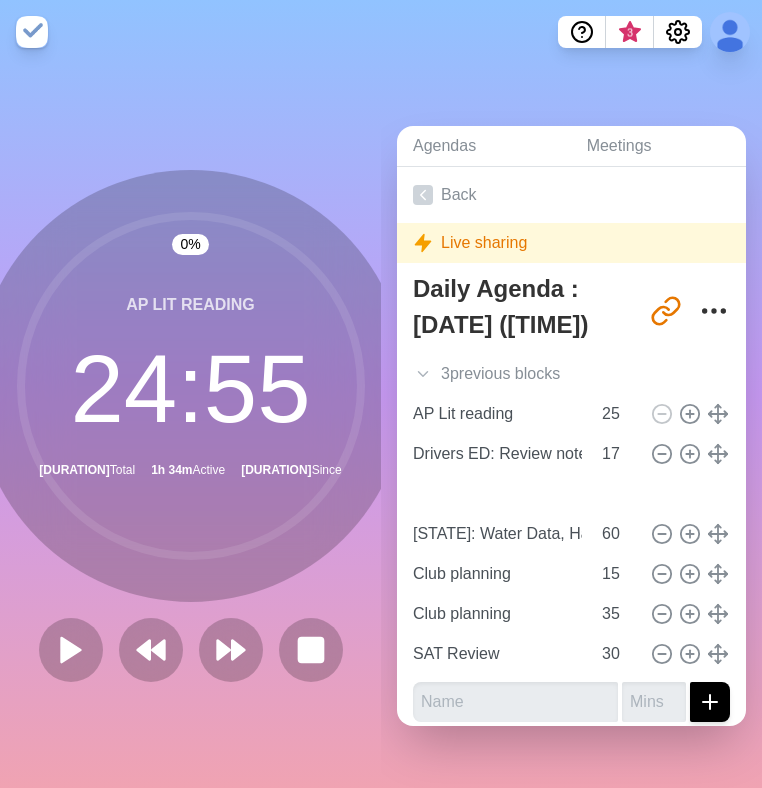 type on "Calc Homework" 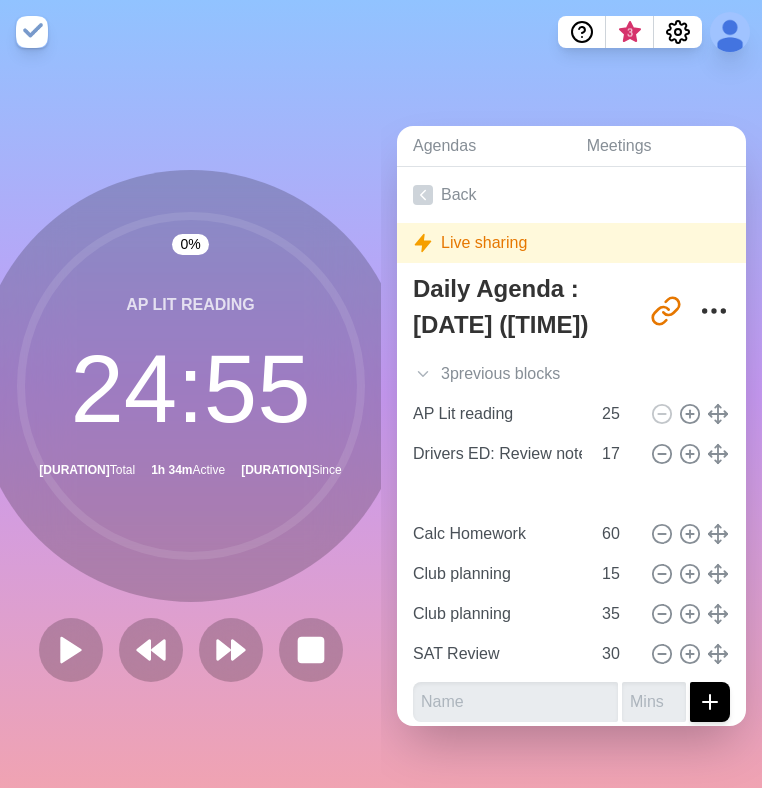 type on "20" 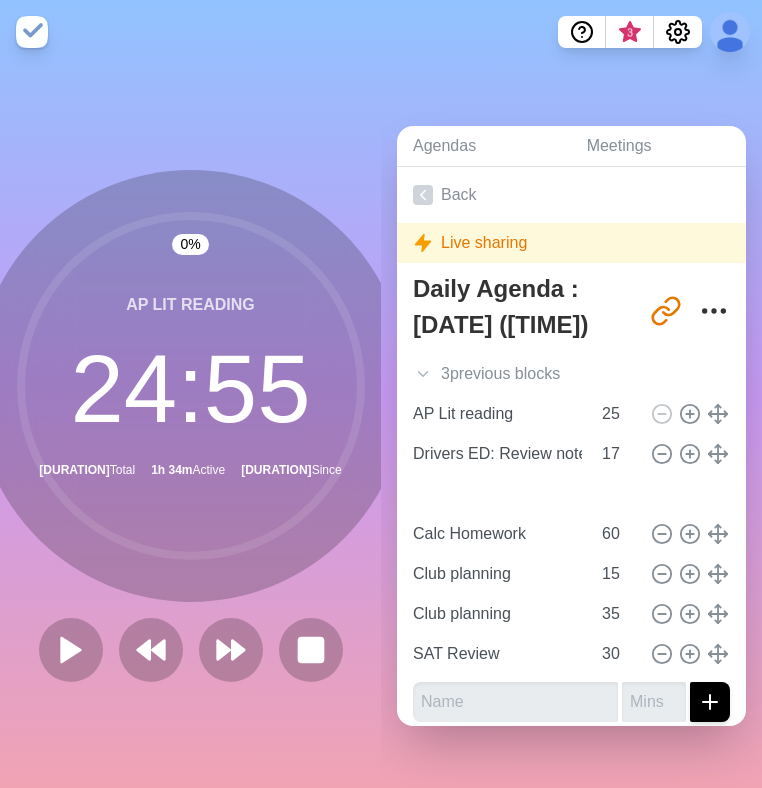 type on "60" 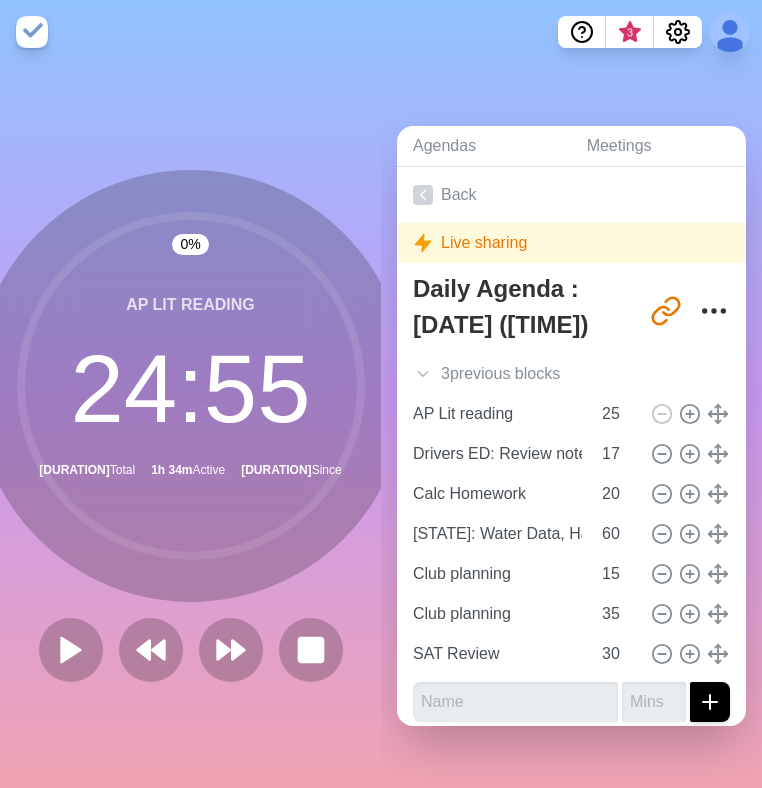click on "0 %   AP Lit reading      [DURATION]
Total   [DURATION]
Active   [DURATION]
Since" at bounding box center (190, 426) 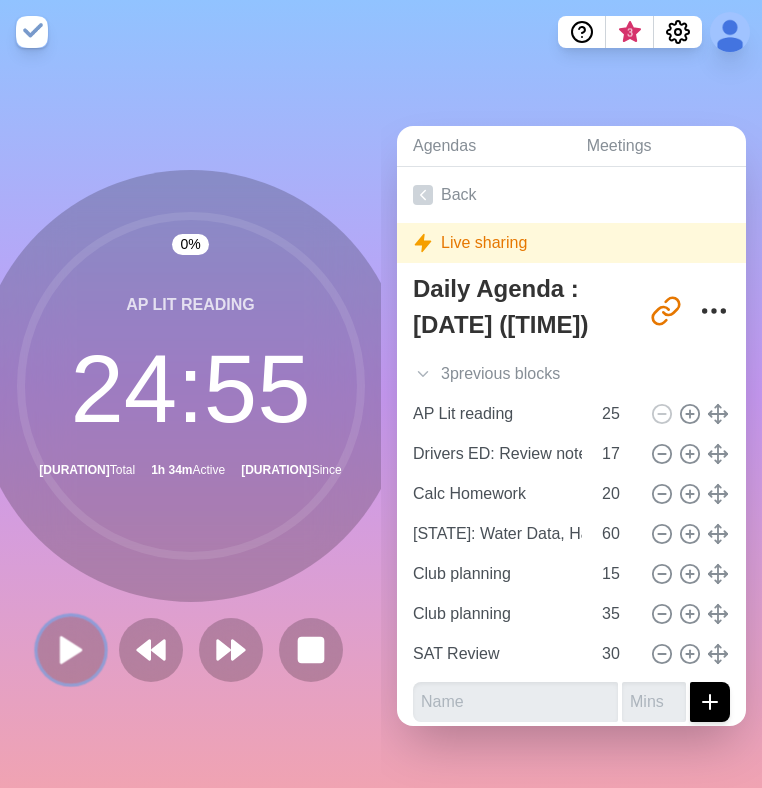 click 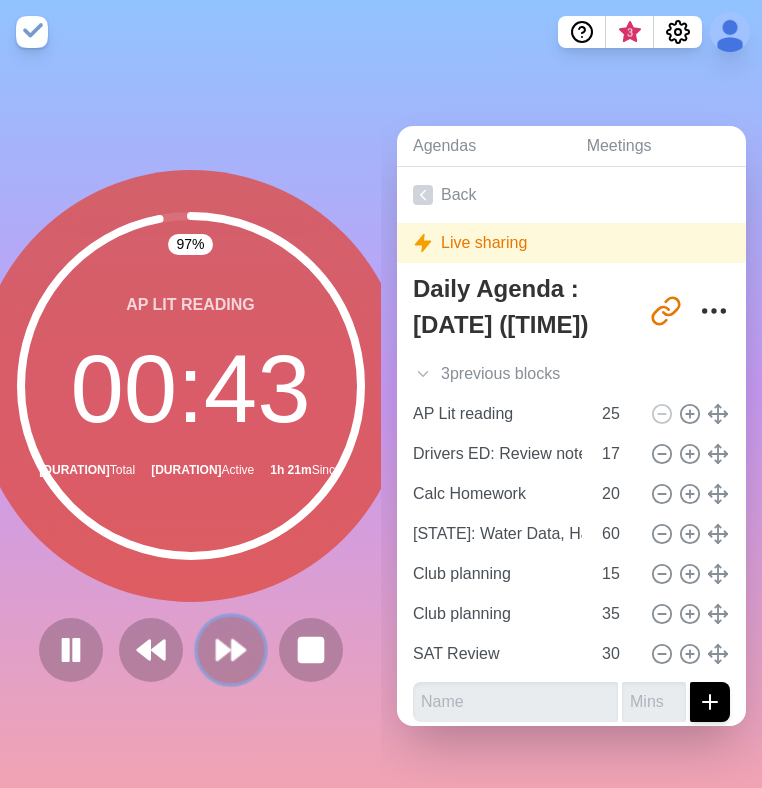 click 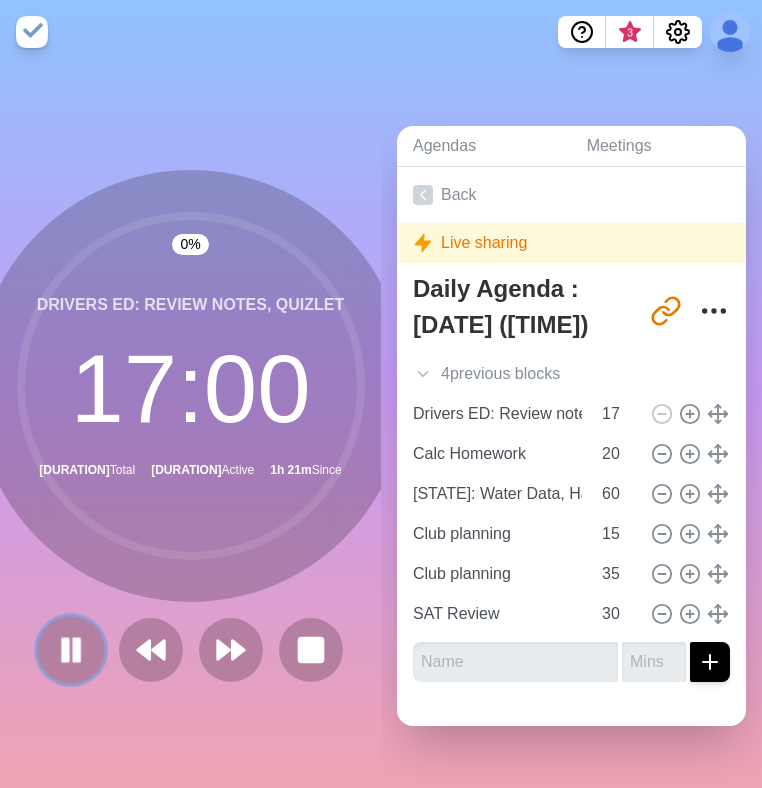 click at bounding box center [70, 649] 